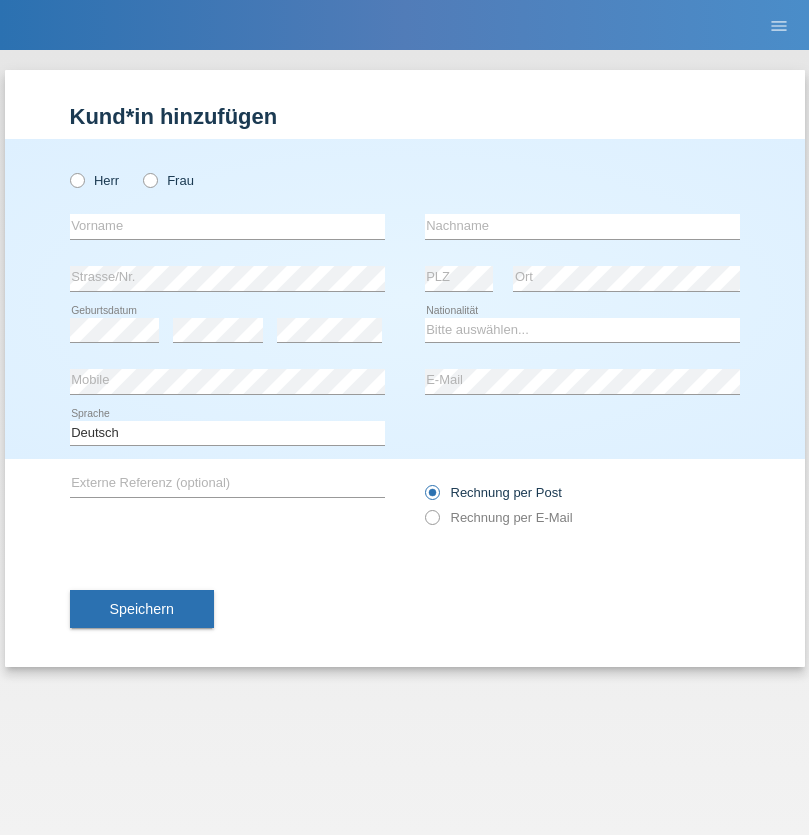 scroll, scrollTop: 0, scrollLeft: 0, axis: both 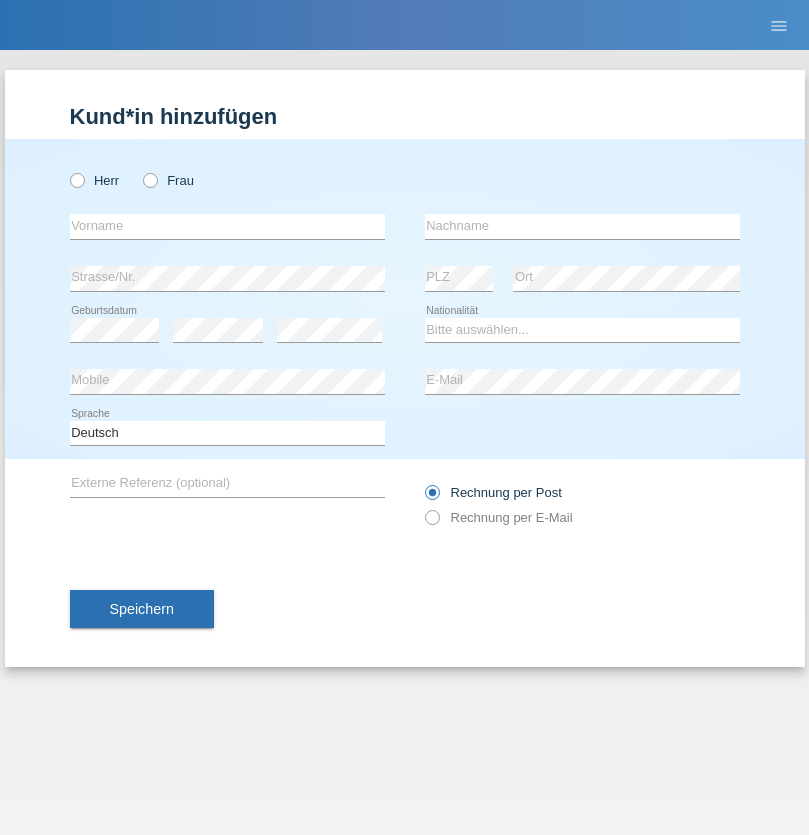 radio on "true" 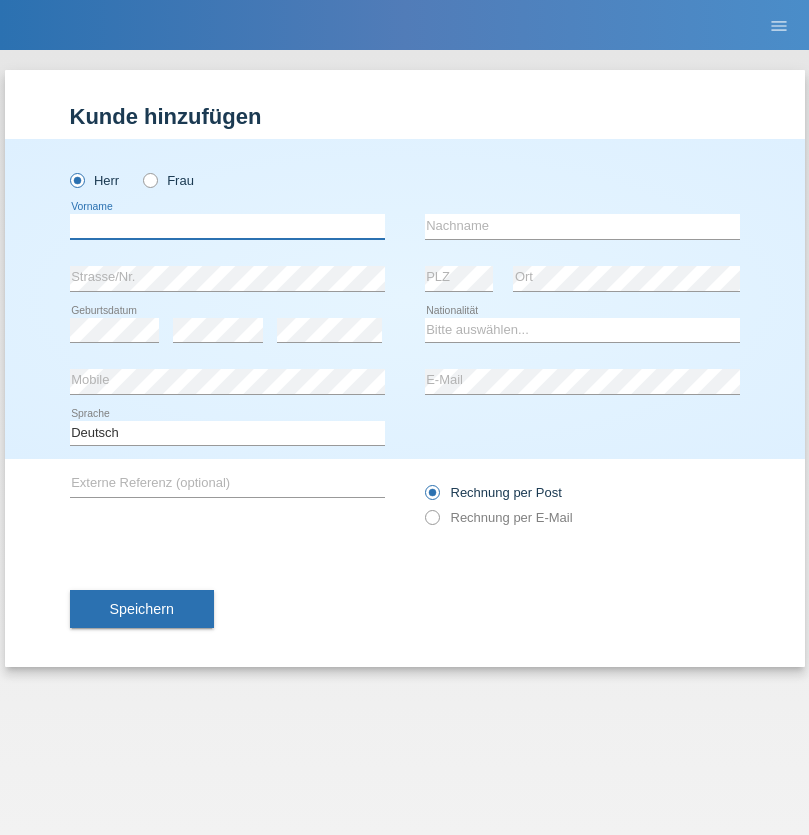 click at bounding box center [227, 226] 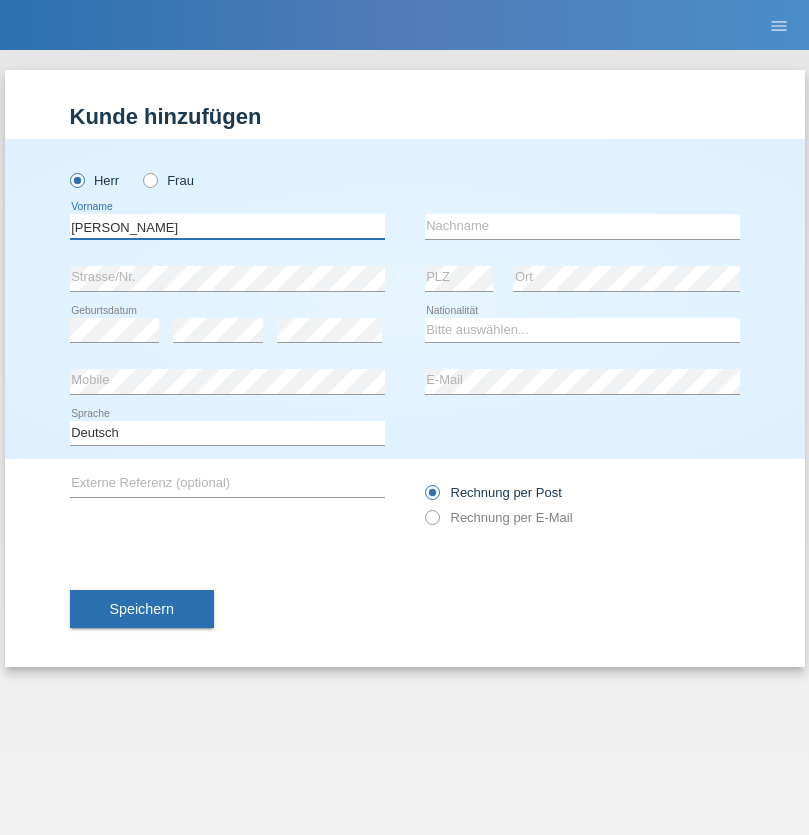 type on "[PERSON_NAME]" 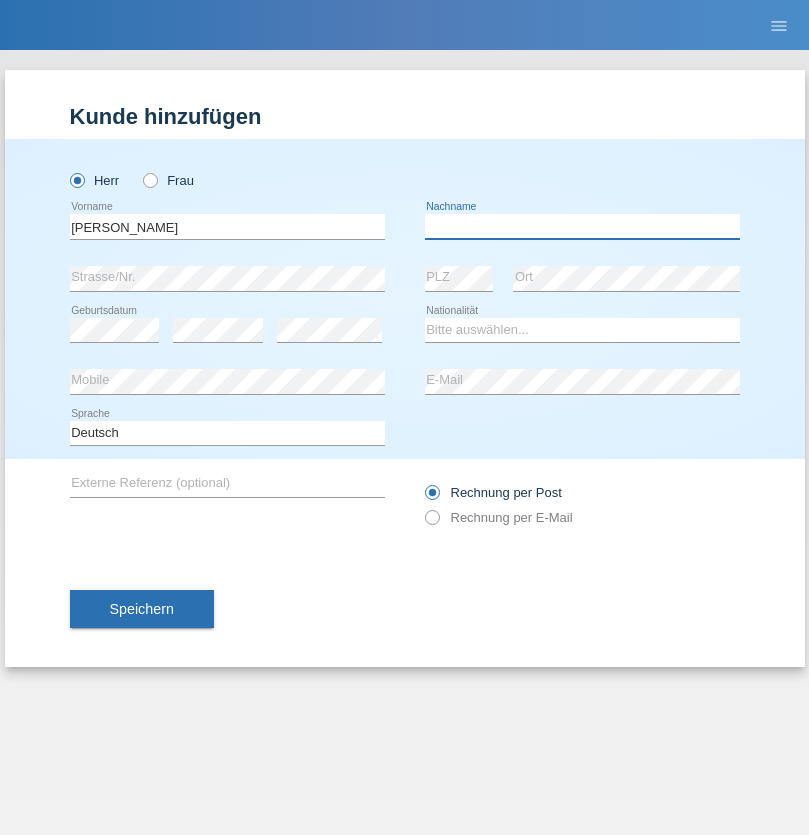 click at bounding box center (582, 226) 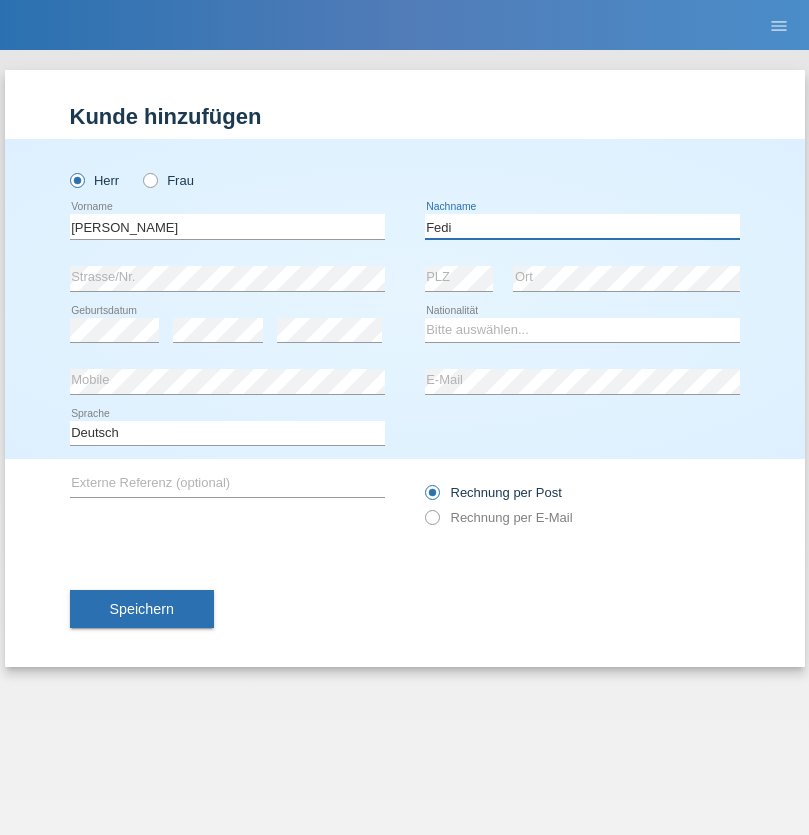 type on "Fedi" 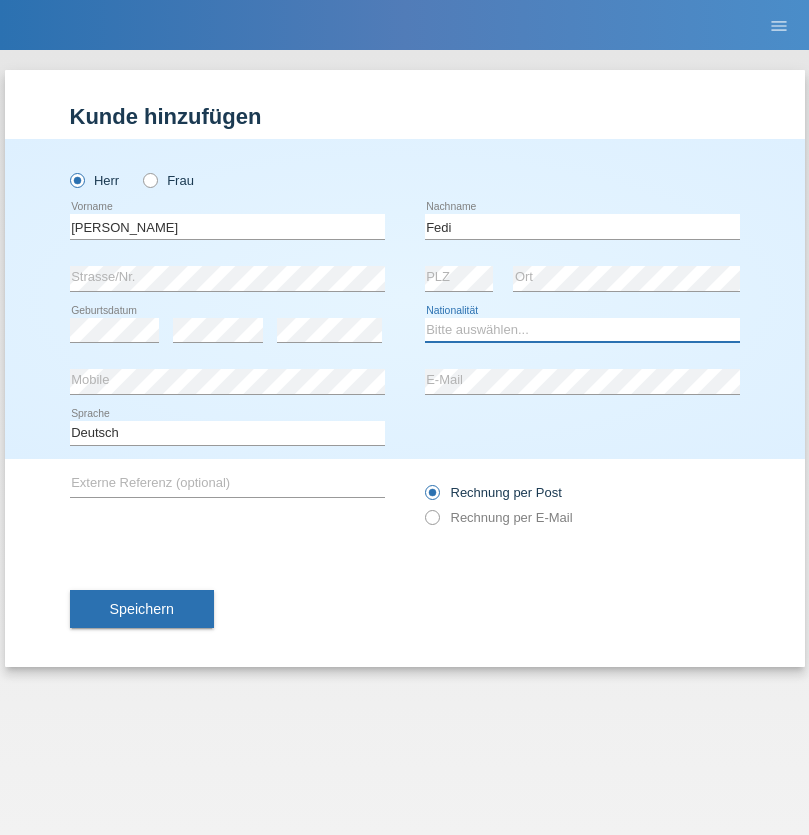 select on "CH" 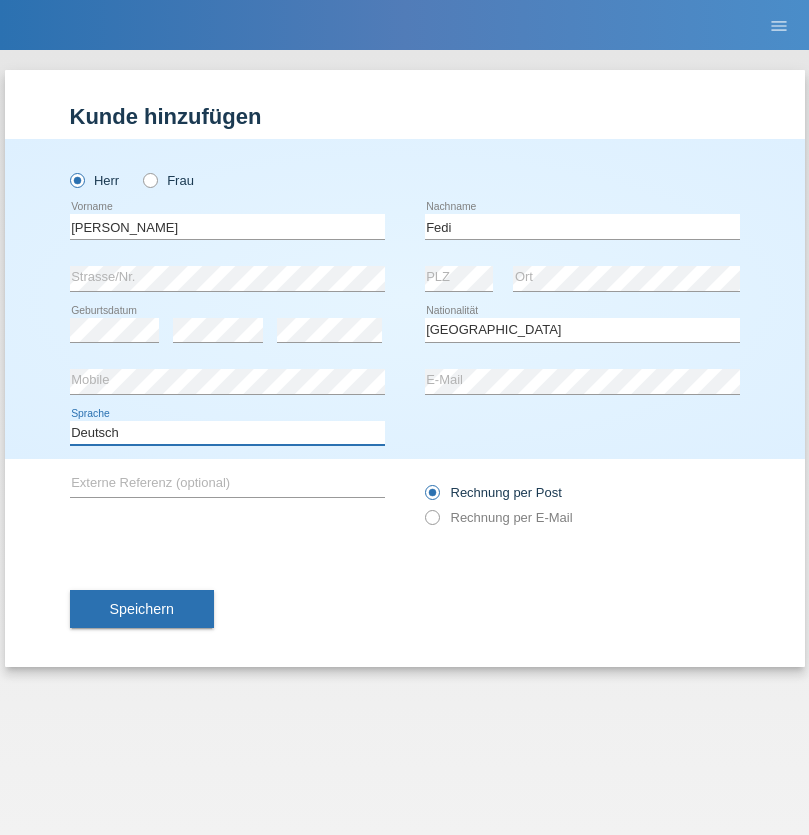 select on "en" 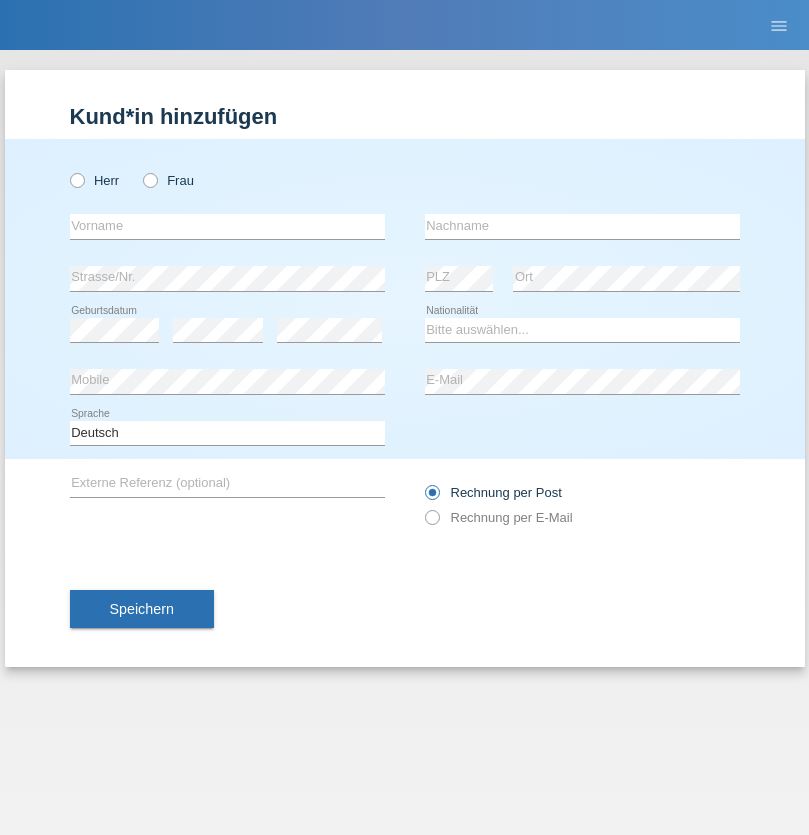 scroll, scrollTop: 0, scrollLeft: 0, axis: both 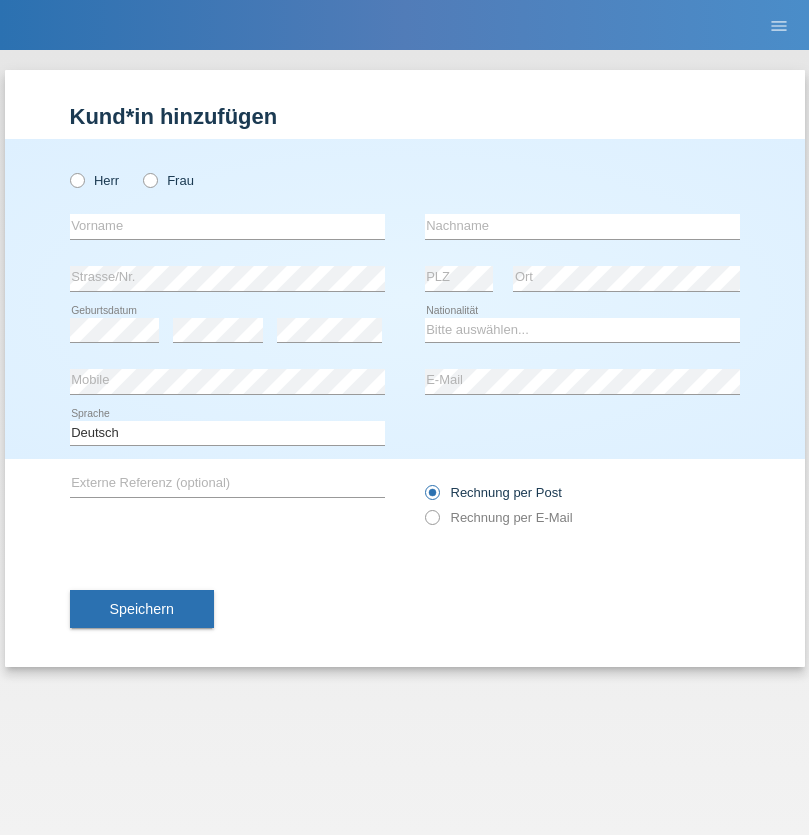 radio on "true" 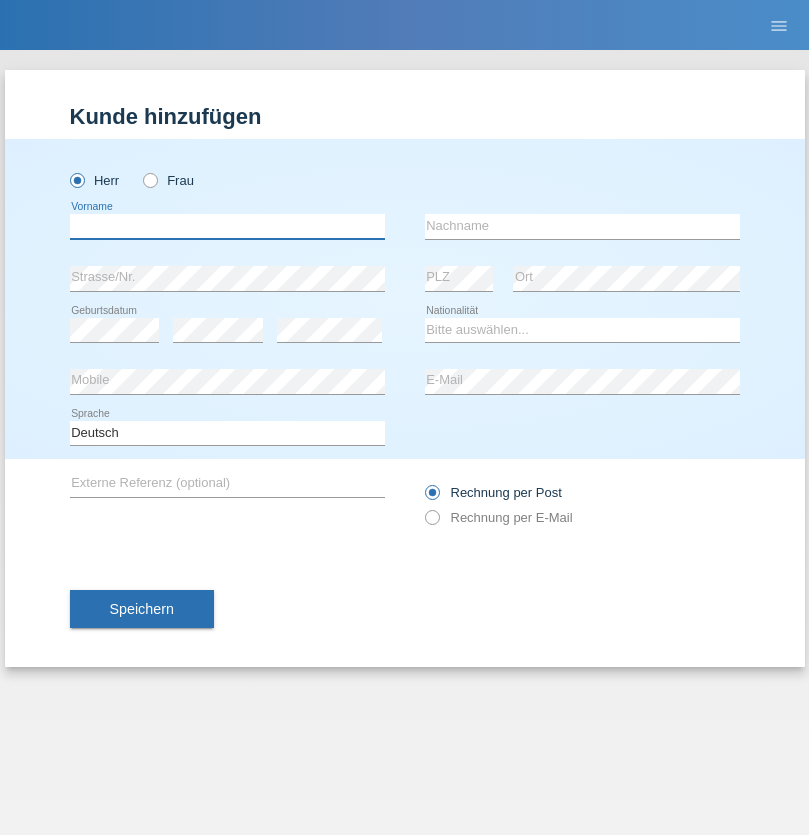 click at bounding box center [227, 226] 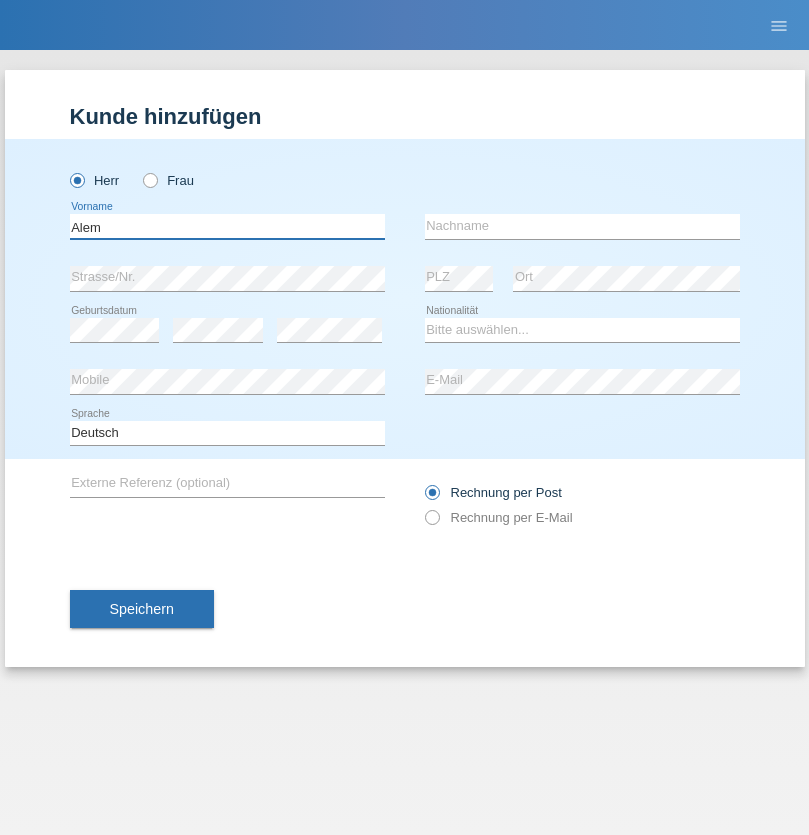type on "Alem" 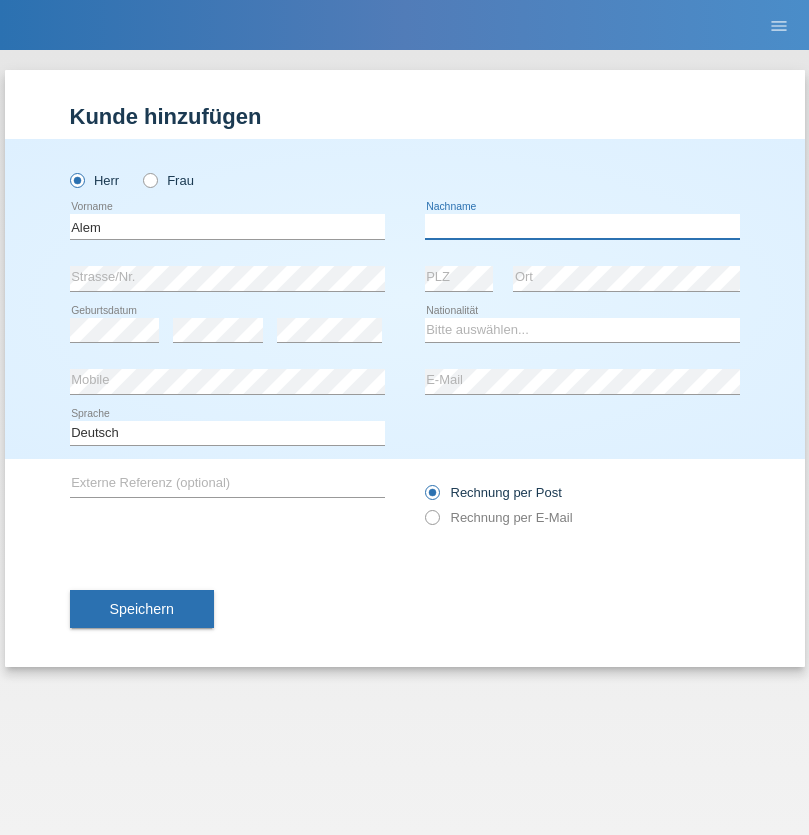 click at bounding box center (582, 226) 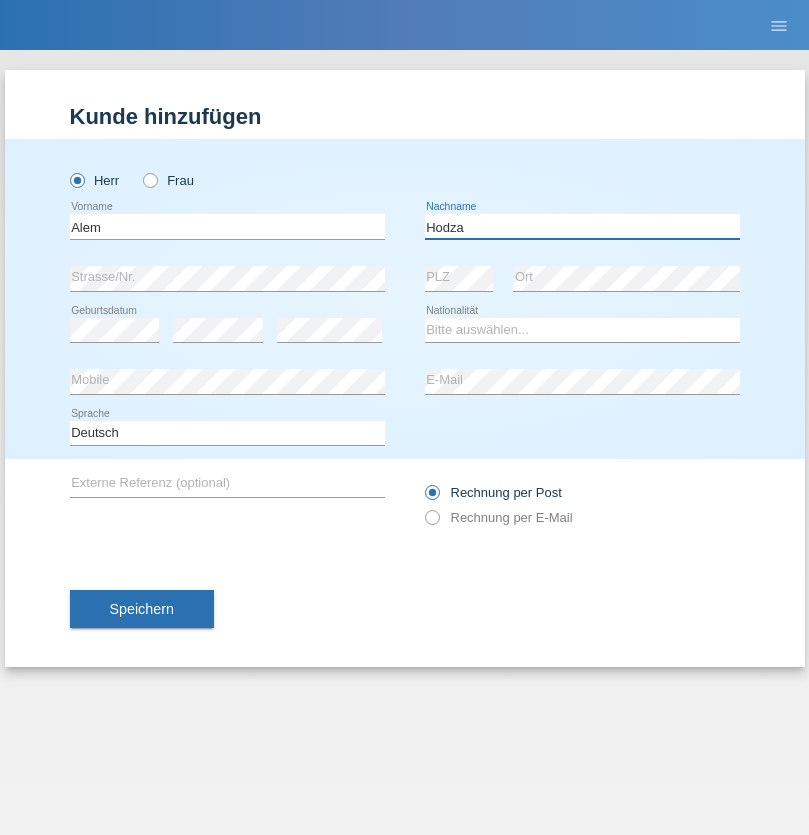 type on "Hodza" 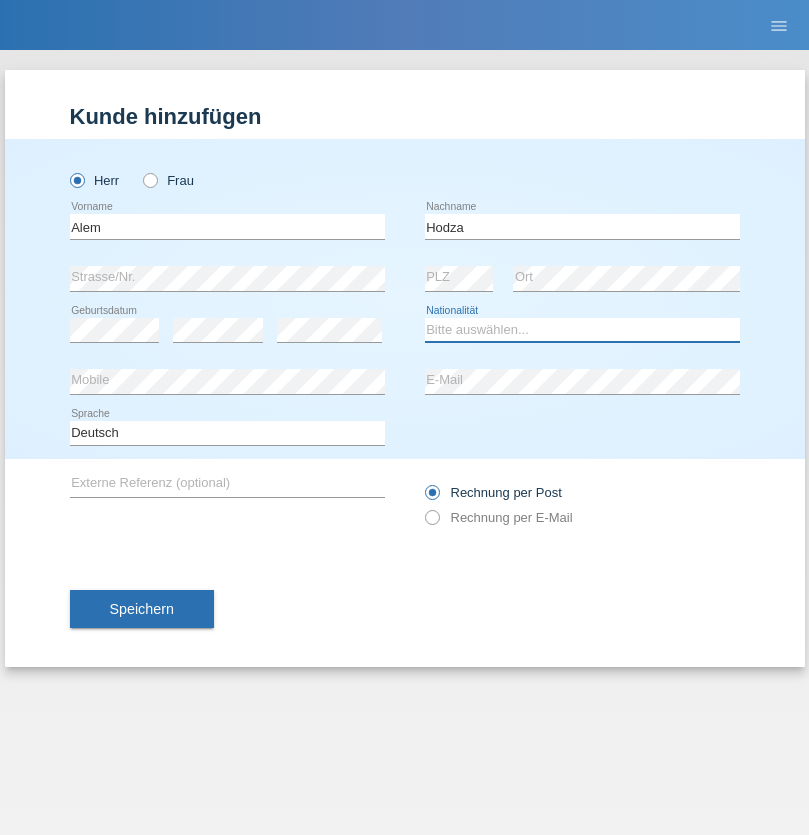 select on "HR" 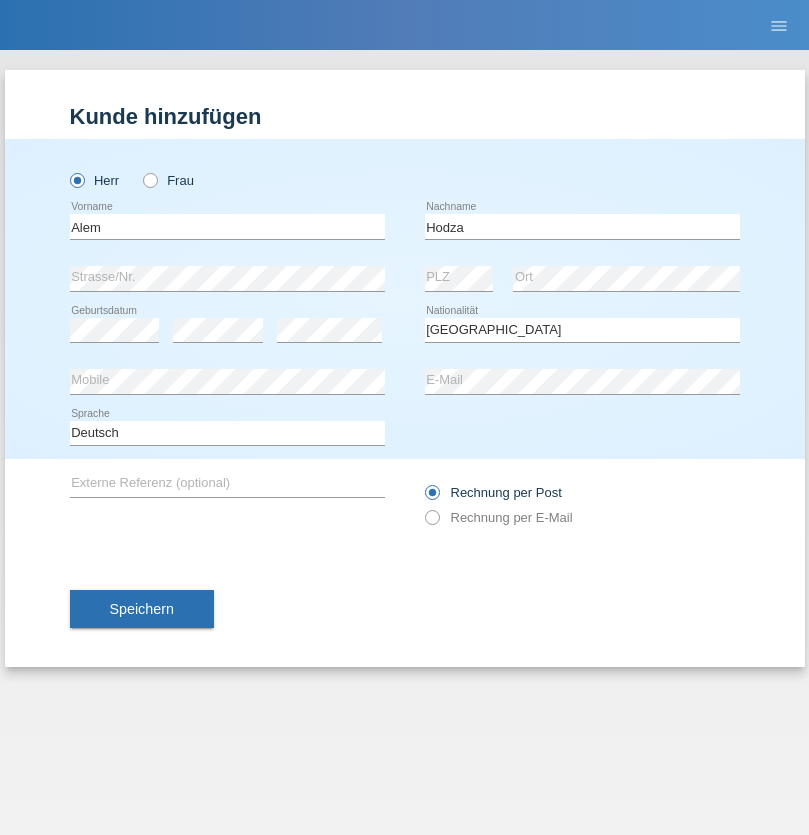 select on "C" 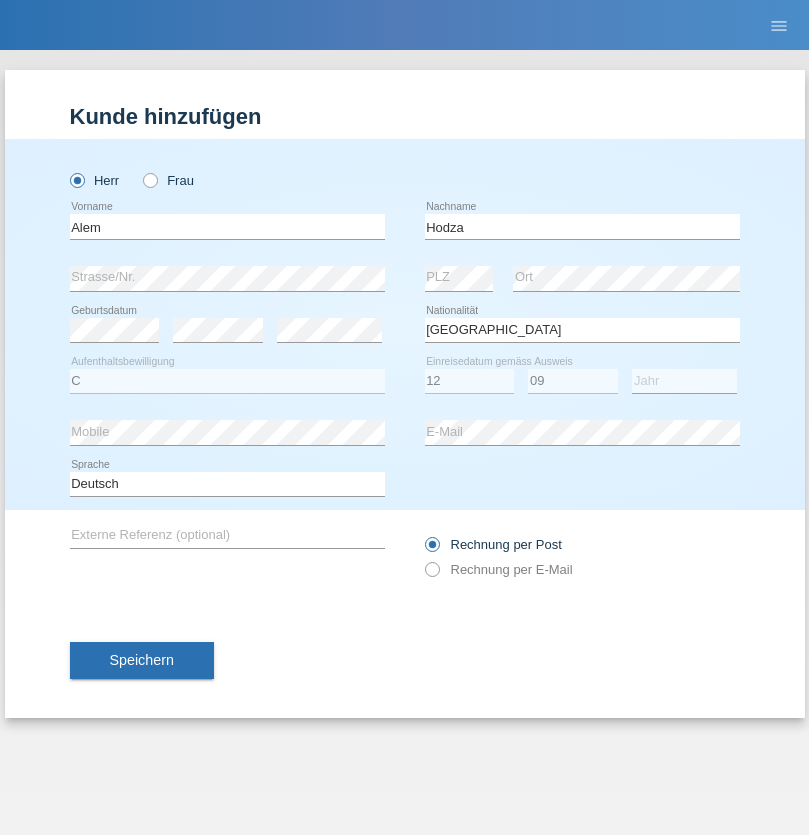 select on "2021" 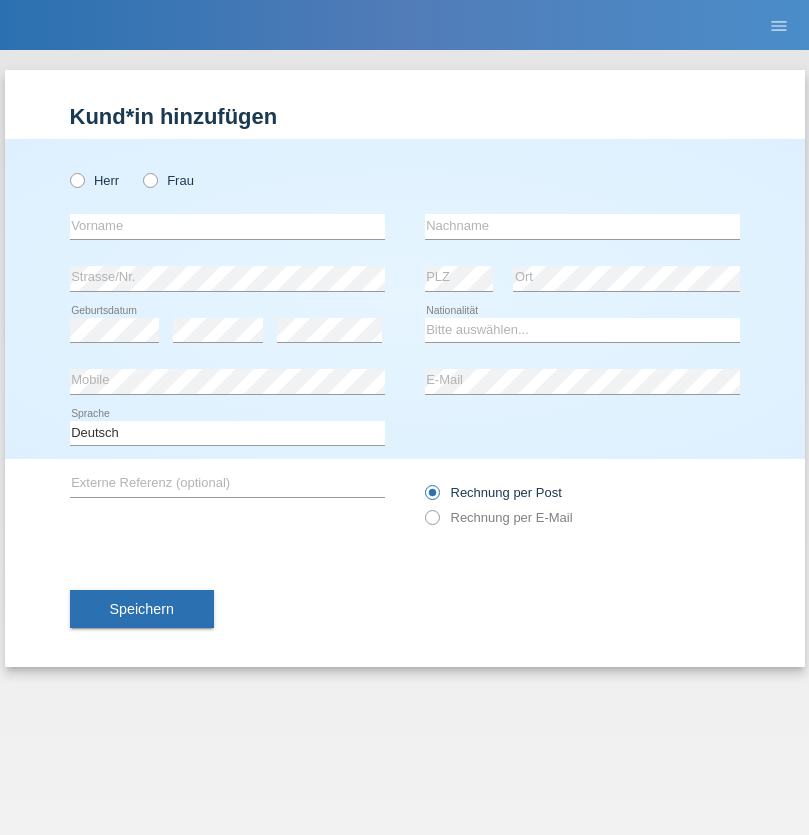 scroll, scrollTop: 0, scrollLeft: 0, axis: both 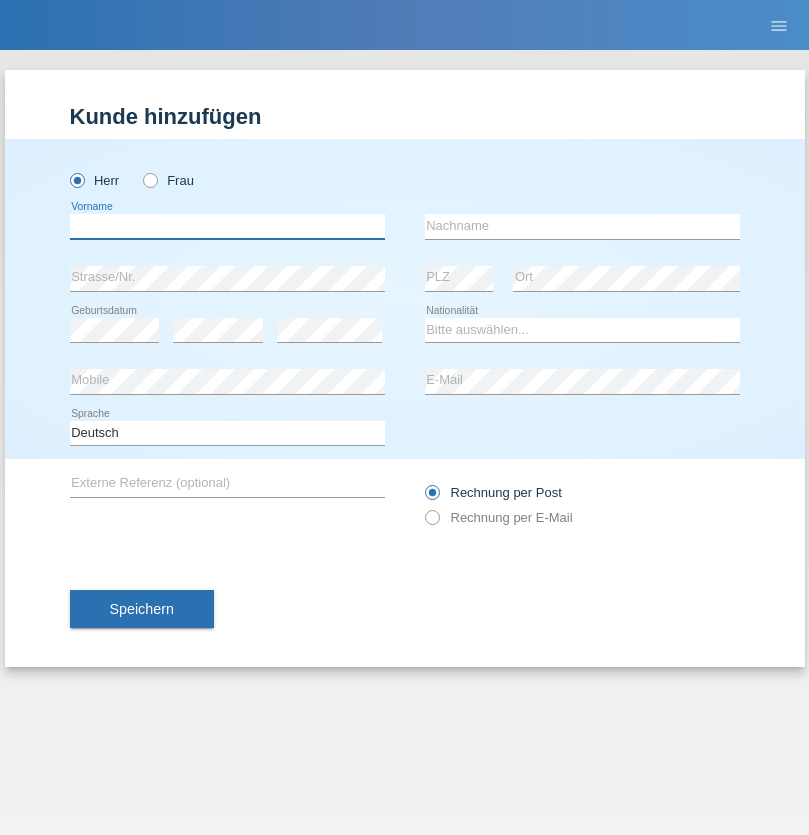 click at bounding box center [227, 226] 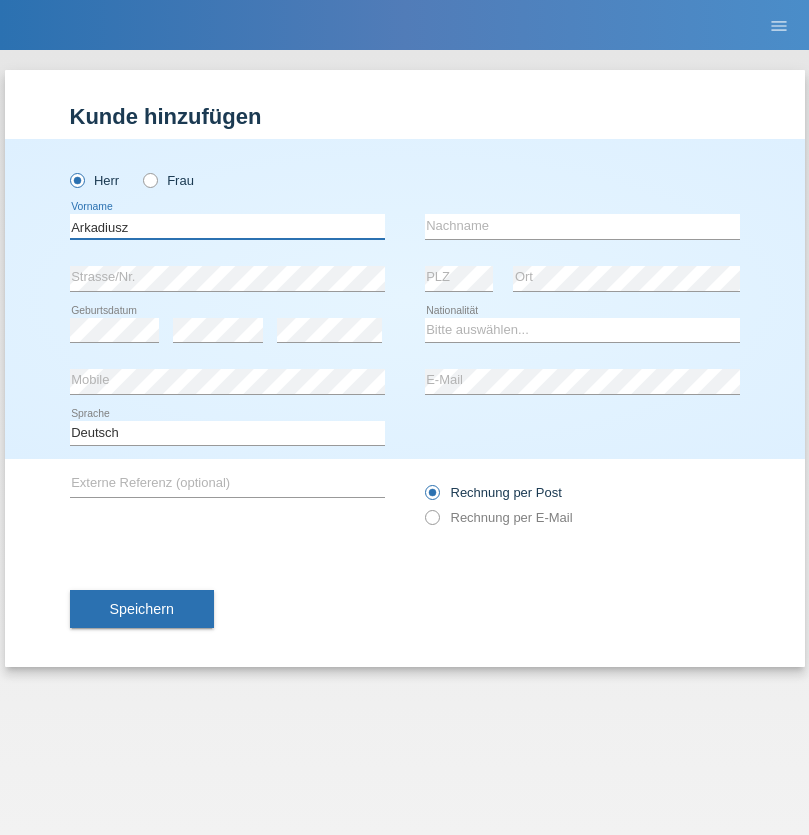 type on "Arkadiusz" 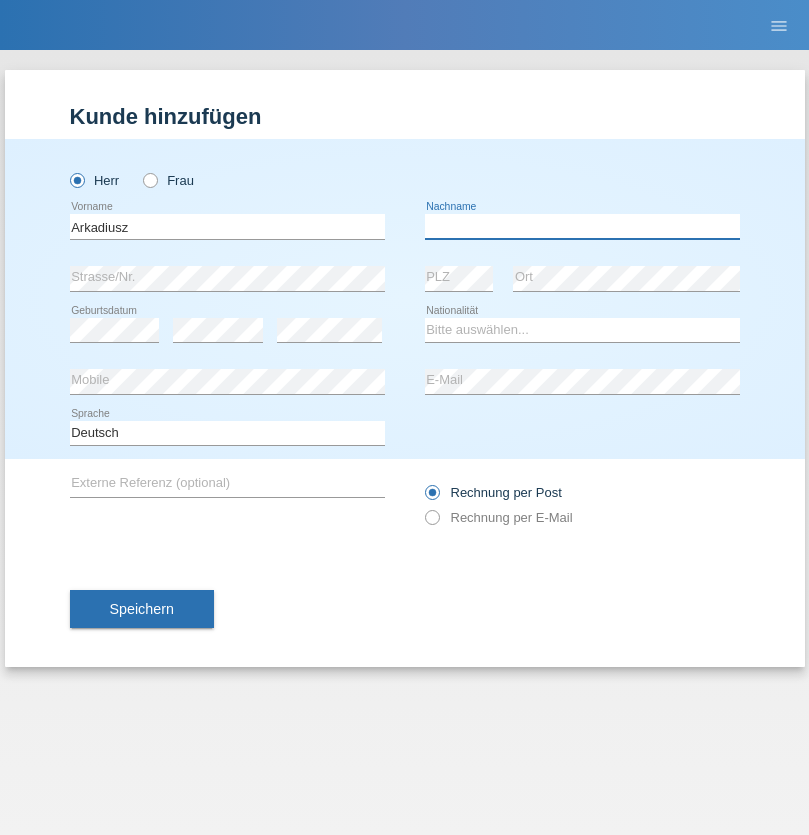 click at bounding box center [582, 226] 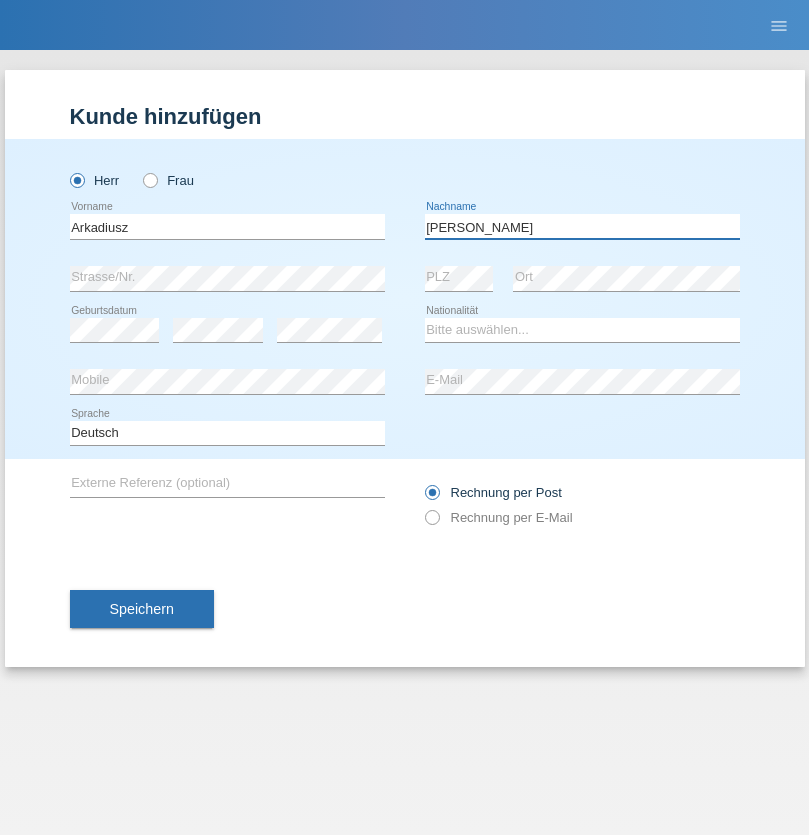type on "Lukaszewski" 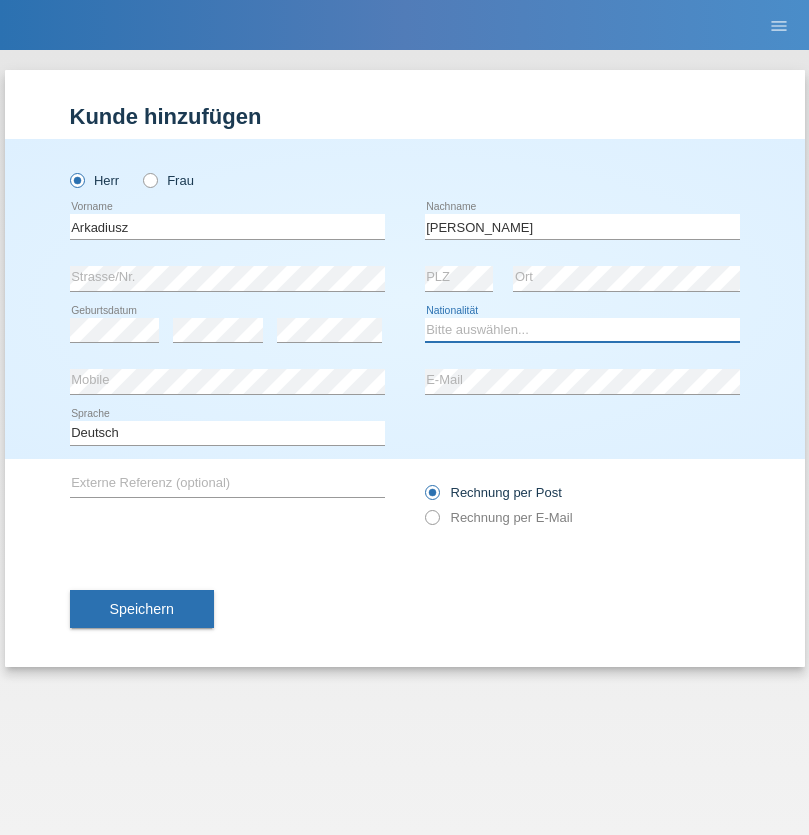 select on "PL" 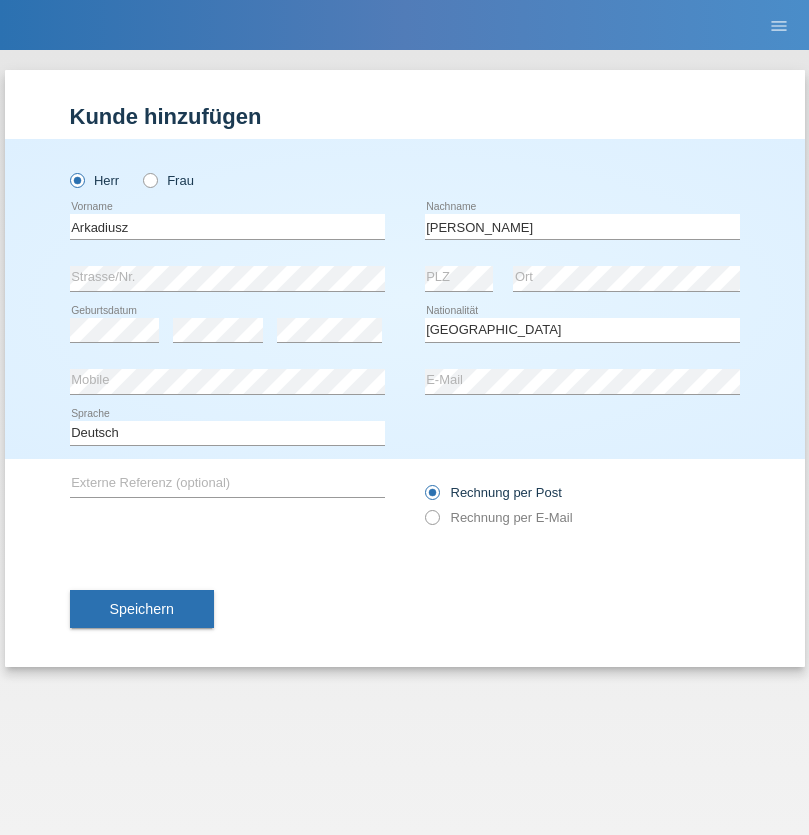 select on "C" 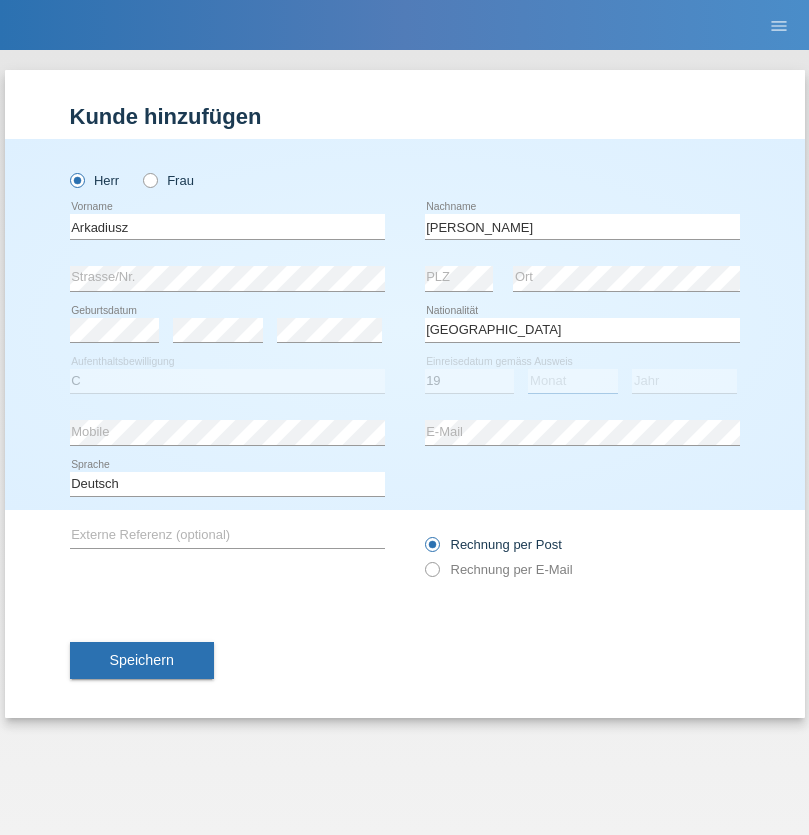 select on "08" 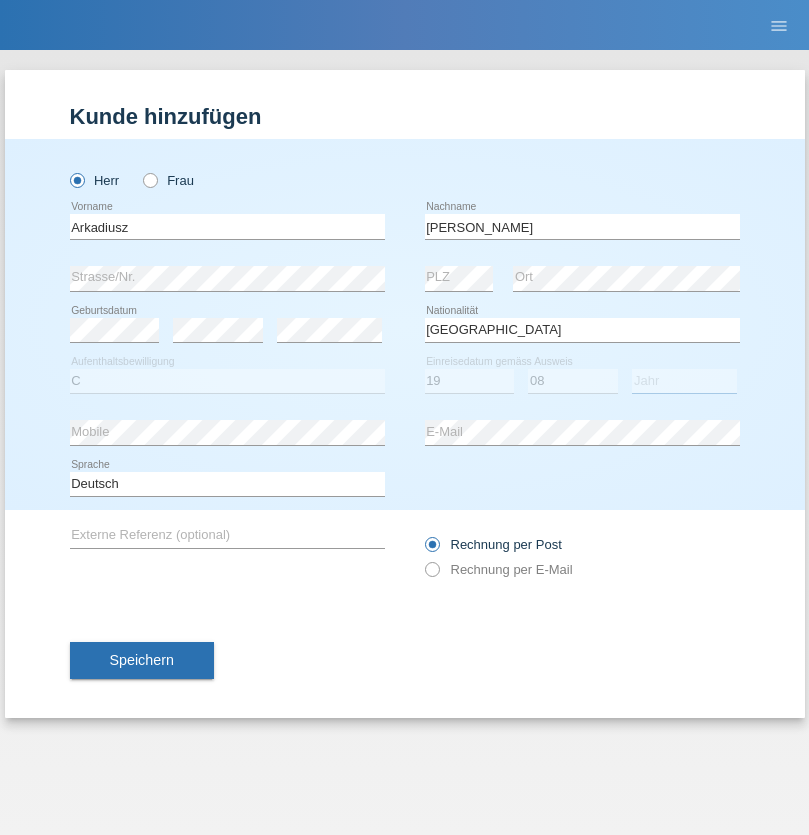 select on "2017" 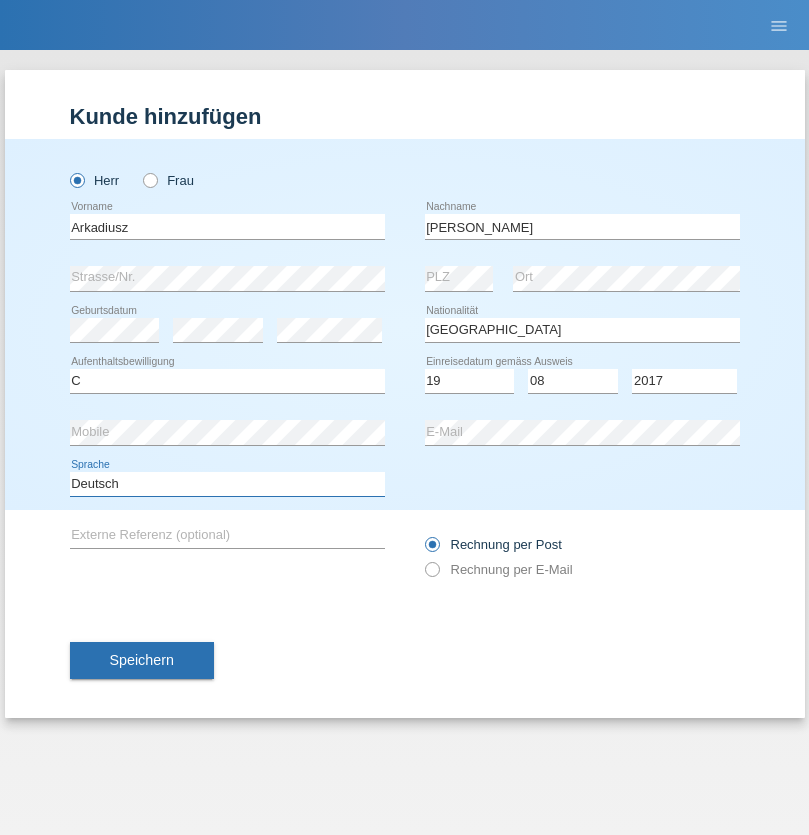select on "en" 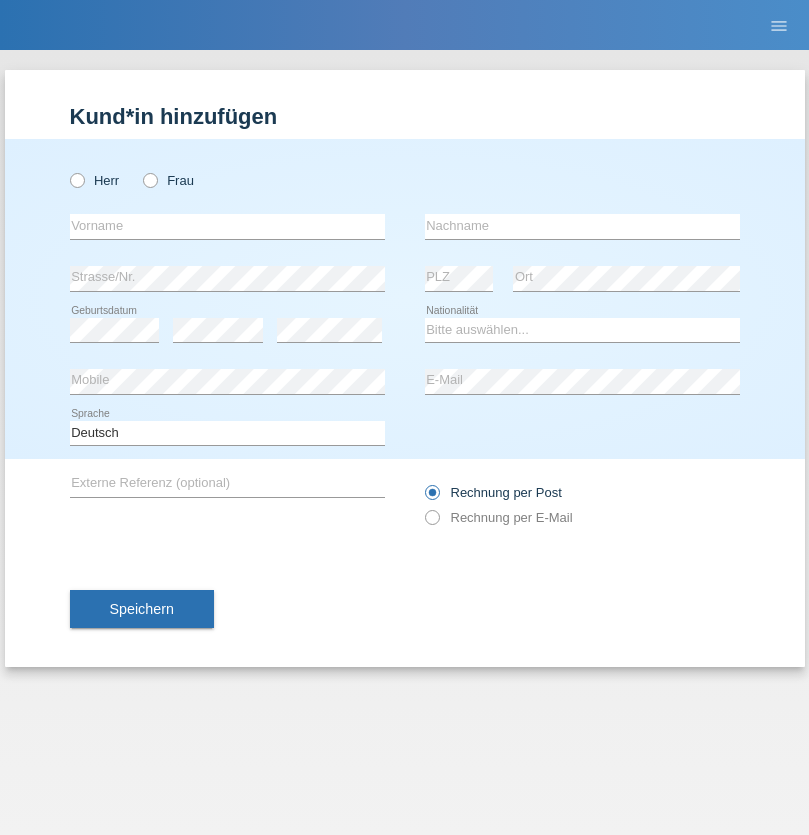scroll, scrollTop: 0, scrollLeft: 0, axis: both 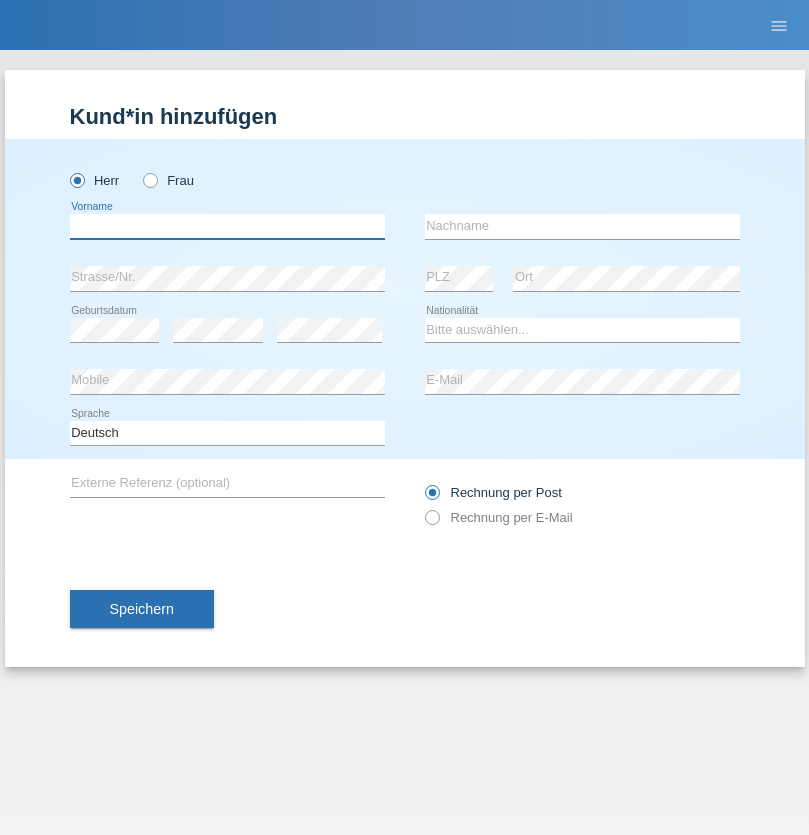 click at bounding box center [227, 226] 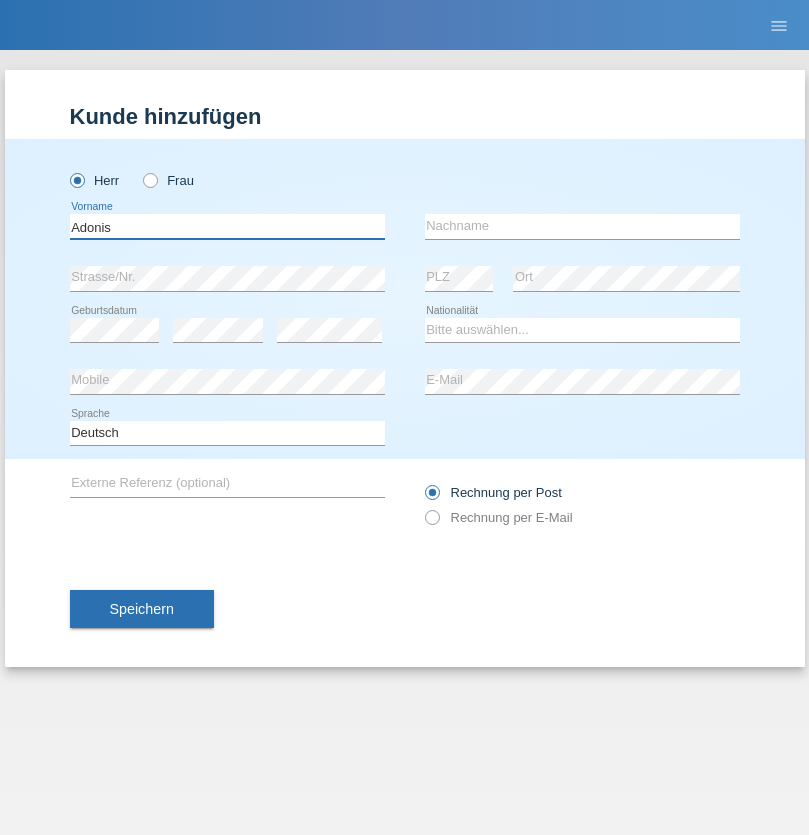 type on "Adonis" 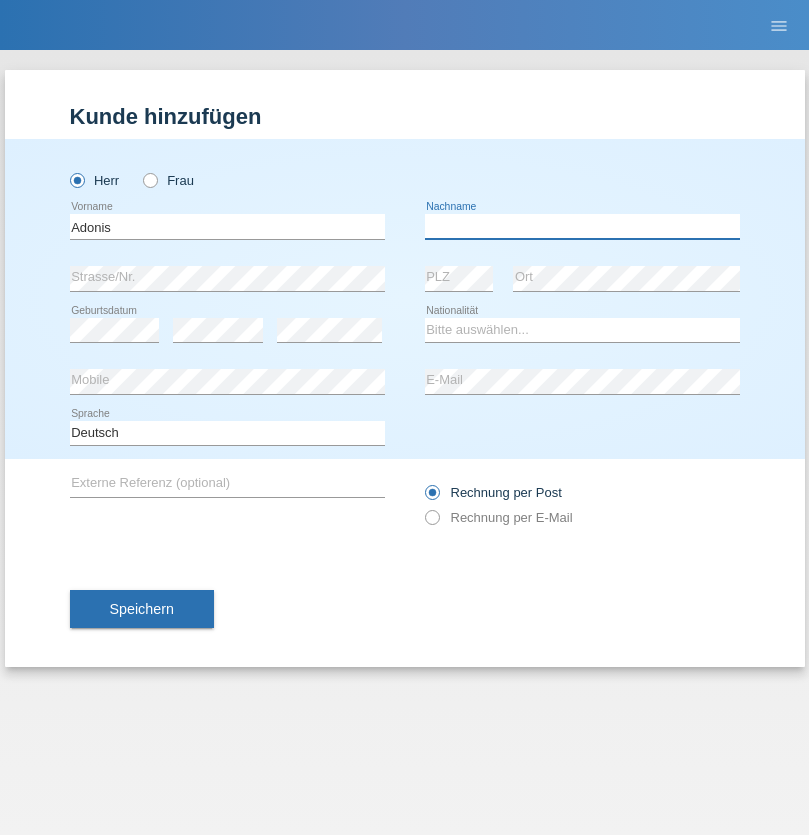 click at bounding box center [582, 226] 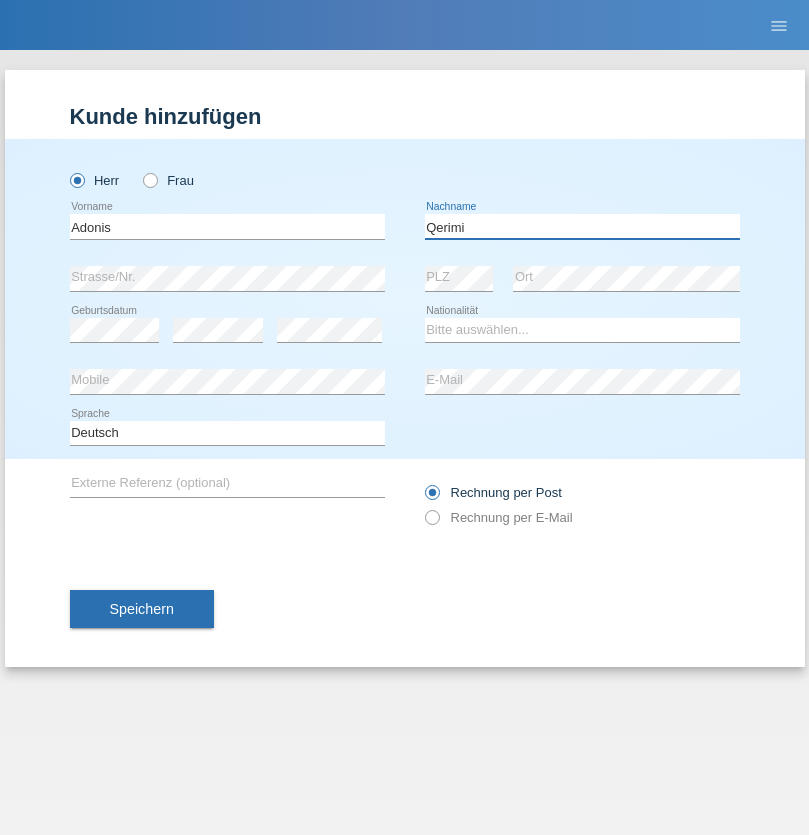 type on "Qerimi" 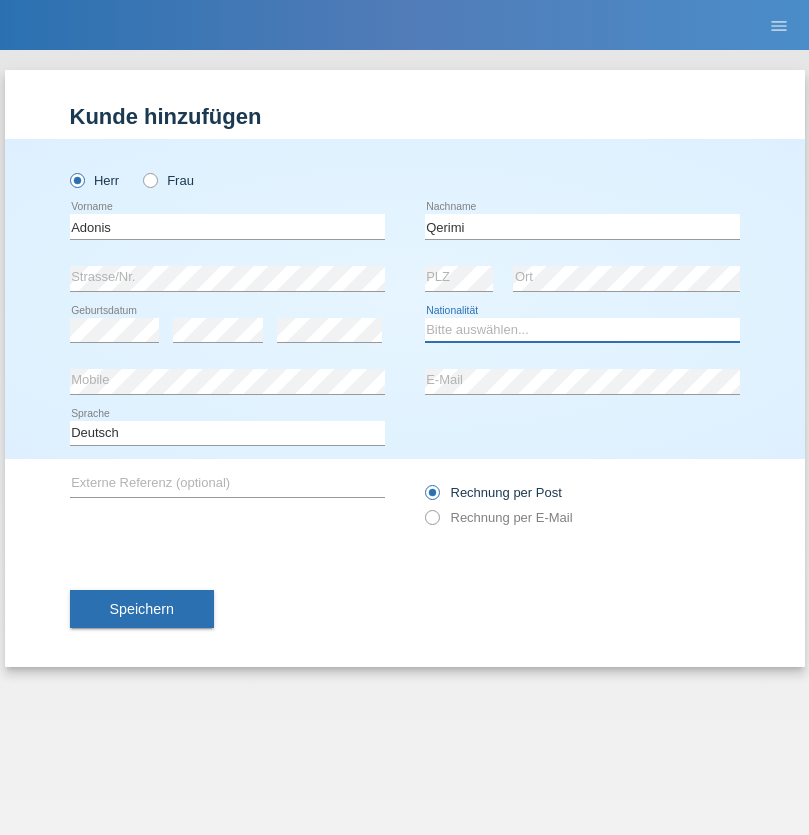 select on "XK" 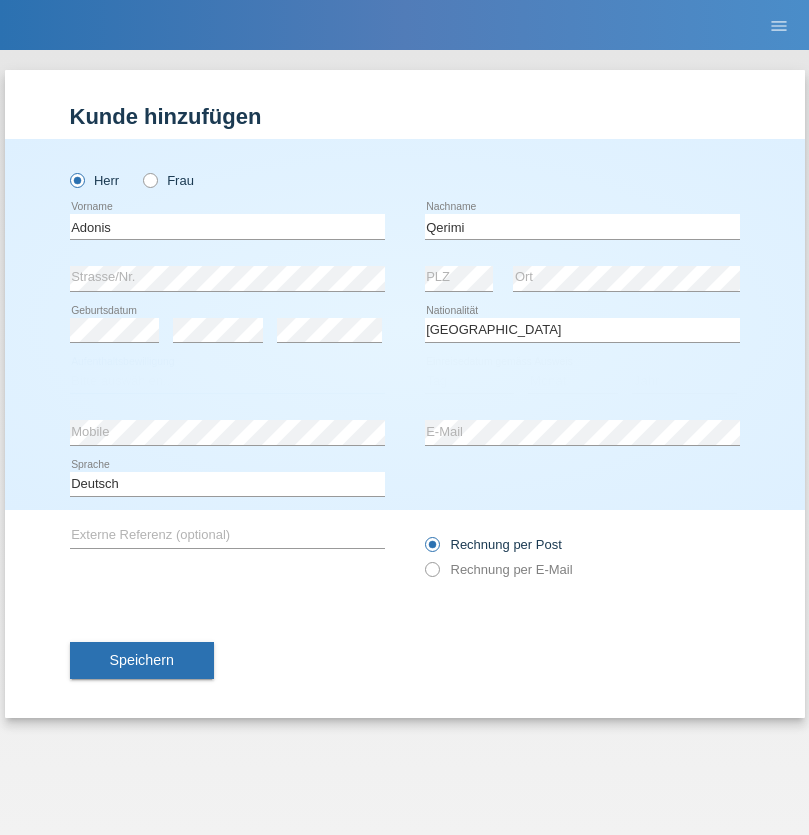 select on "C" 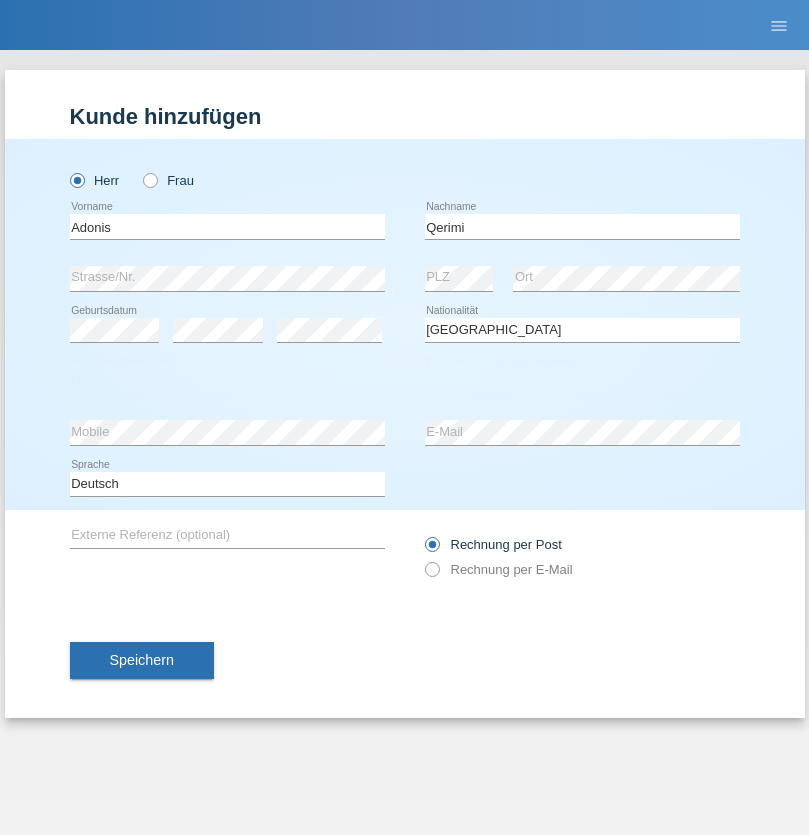 select on "12" 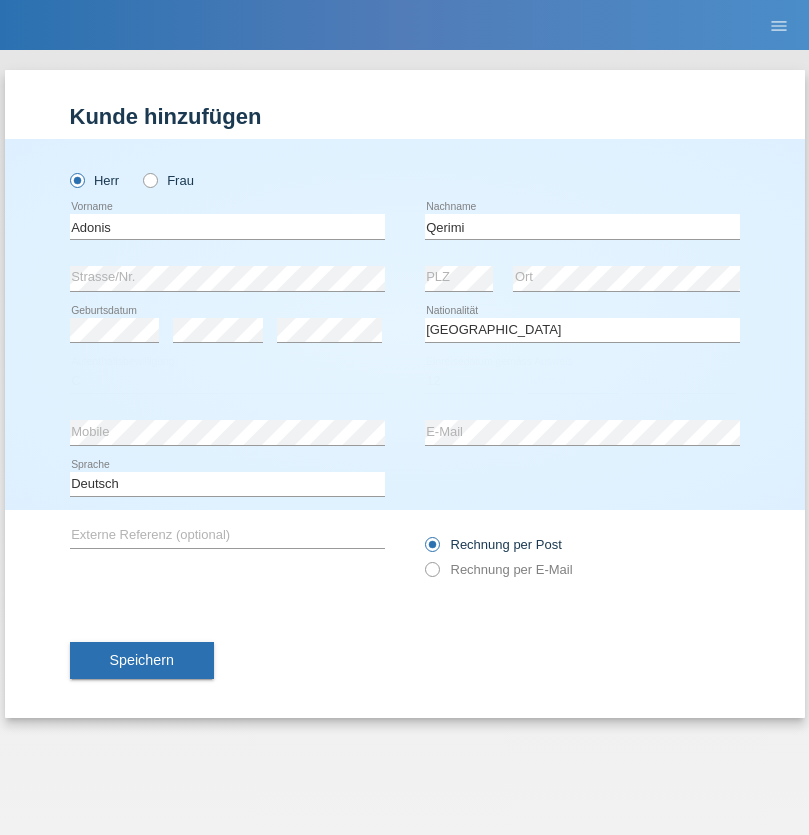 select on "07" 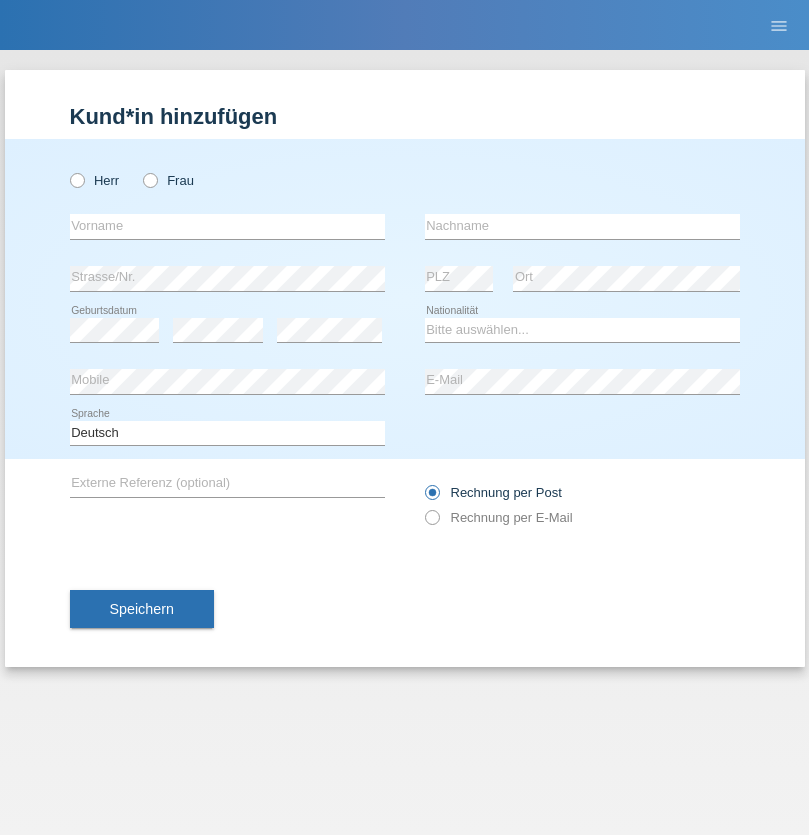 scroll, scrollTop: 0, scrollLeft: 0, axis: both 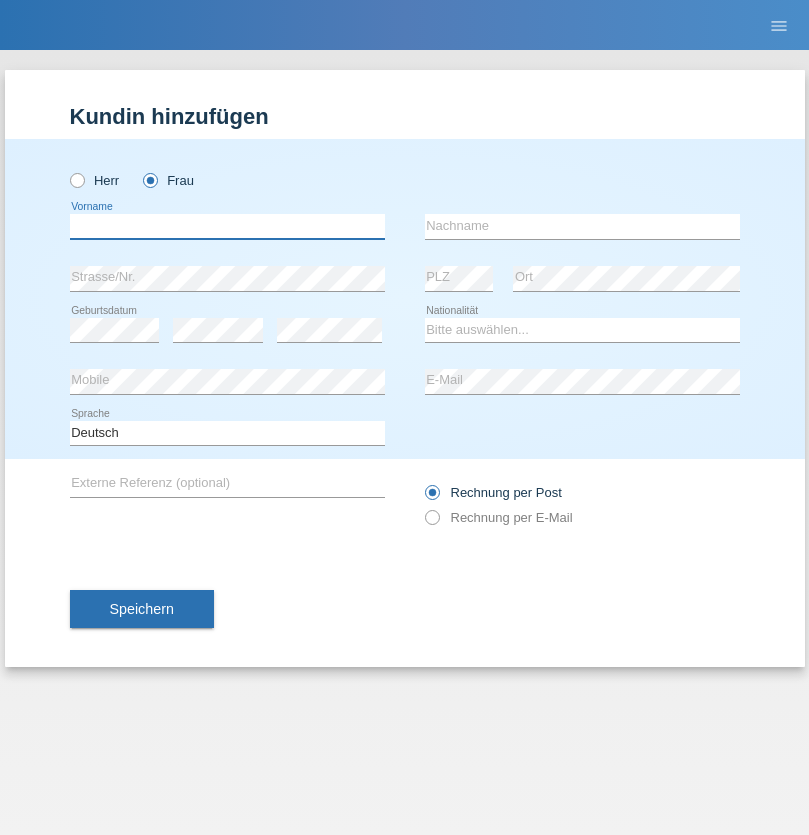 click at bounding box center (227, 226) 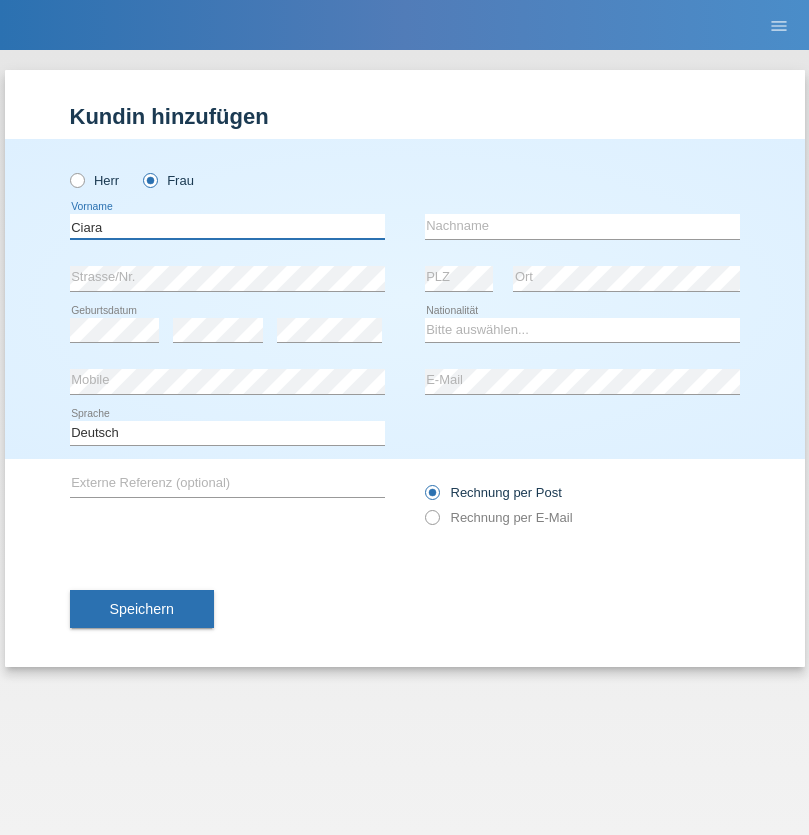 type on "Ciara" 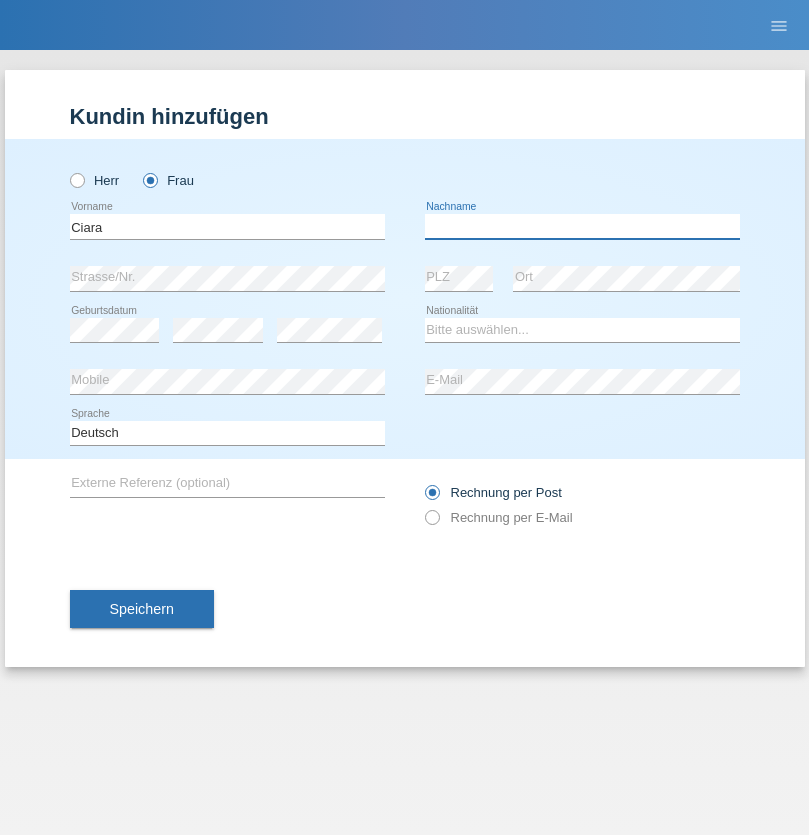 click at bounding box center [582, 226] 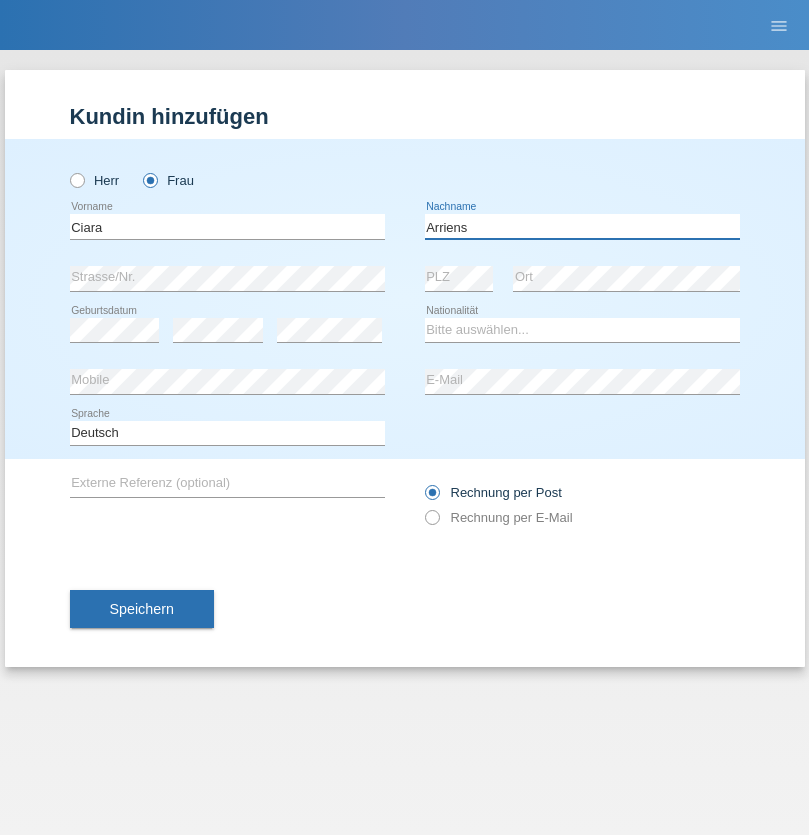 type on "Arriens" 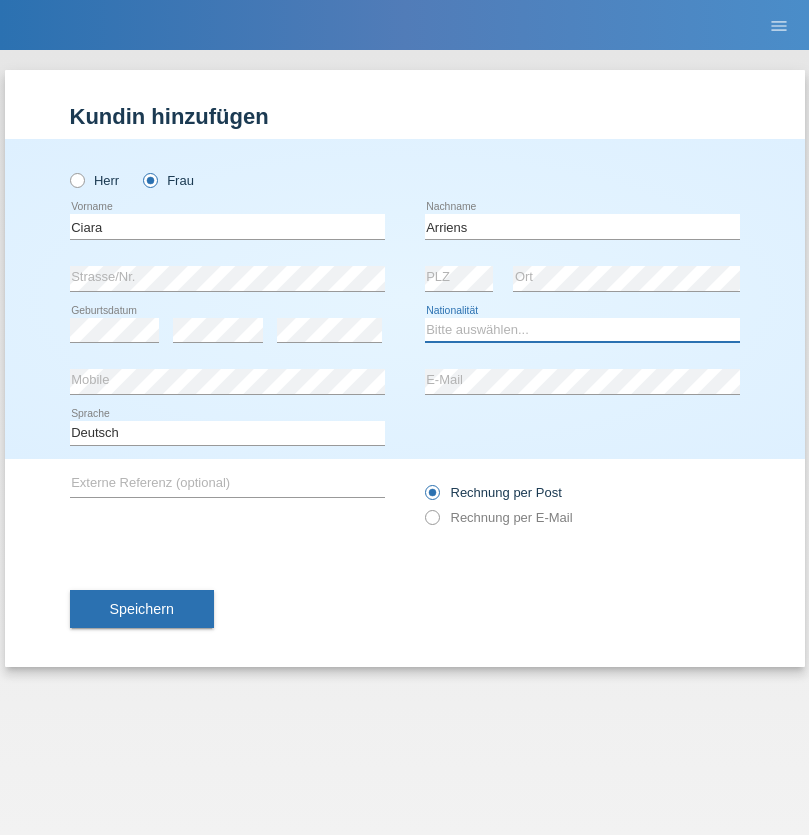 select on "CH" 